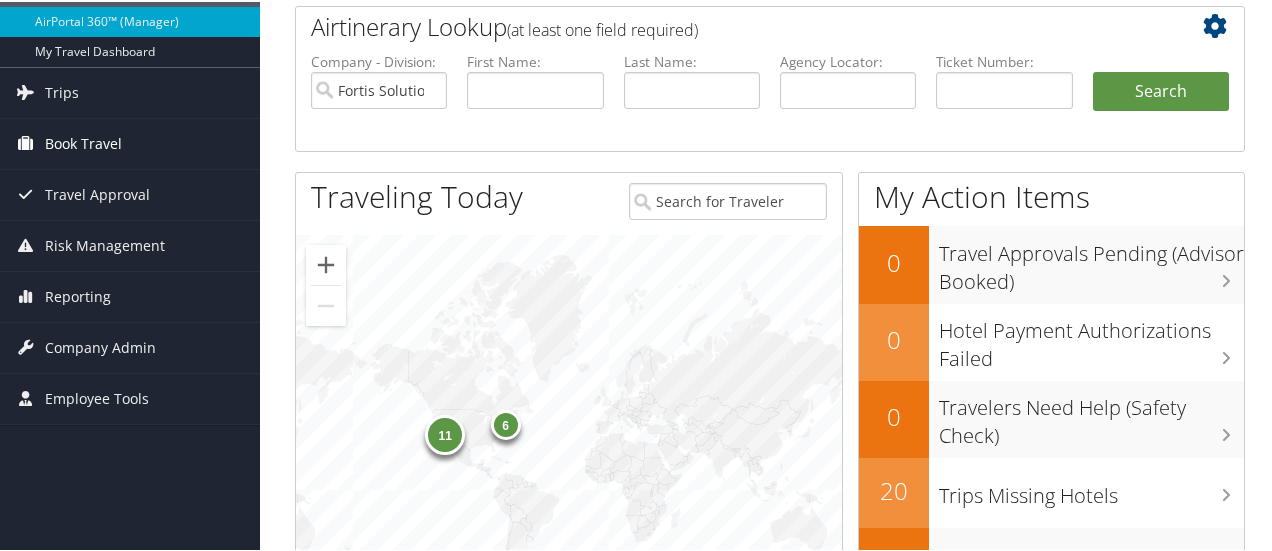 scroll, scrollTop: 0, scrollLeft: 0, axis: both 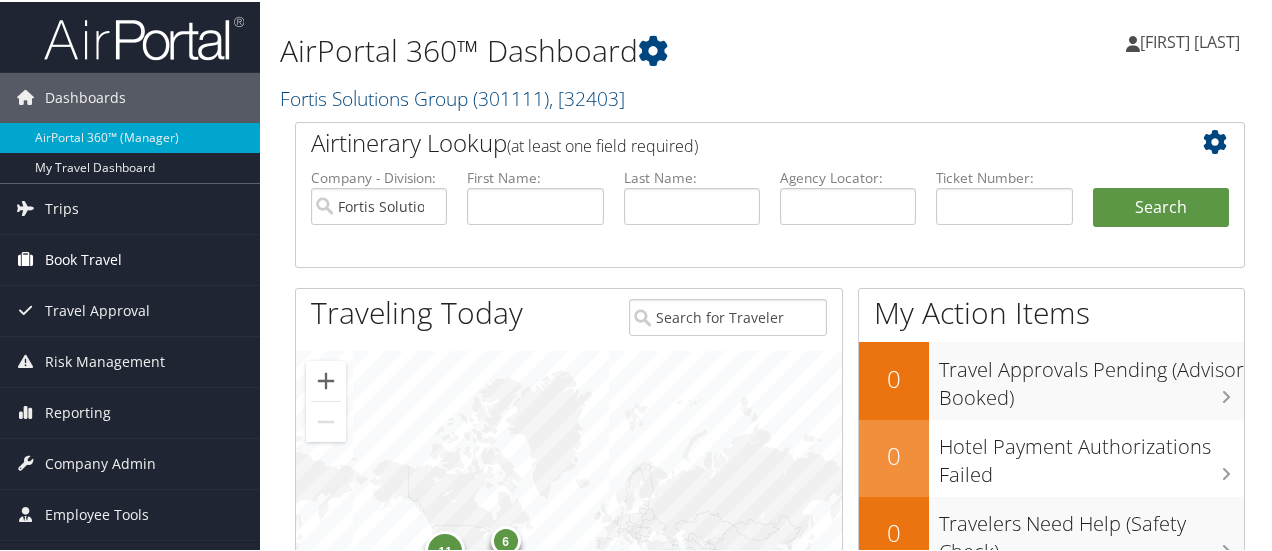 click on "Book Travel" at bounding box center (83, 258) 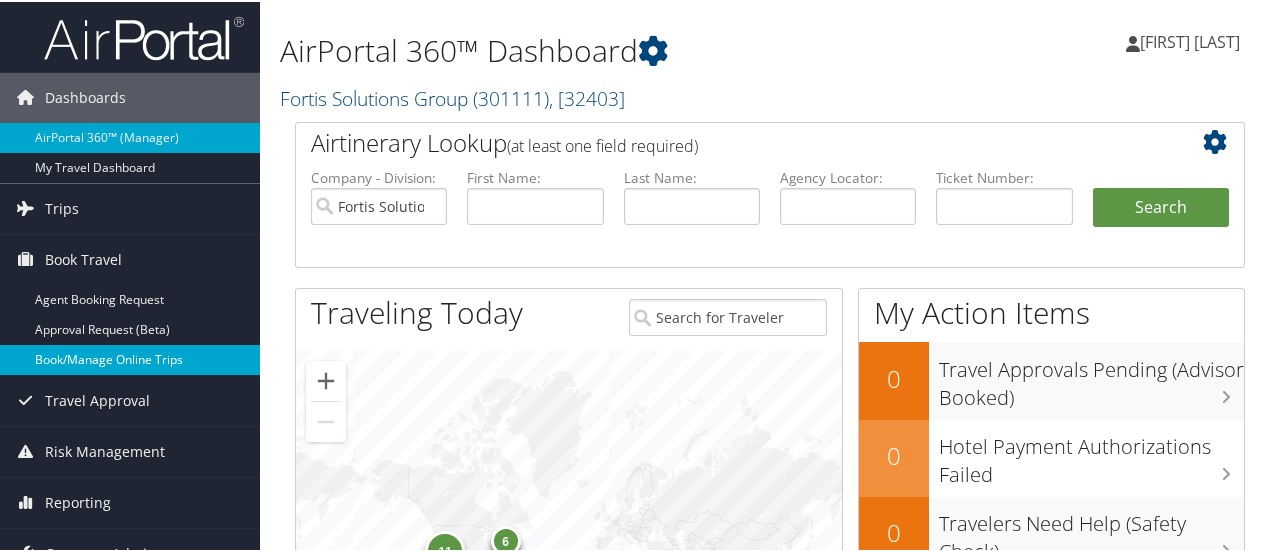 click on "Book/Manage Online Trips" at bounding box center (130, 358) 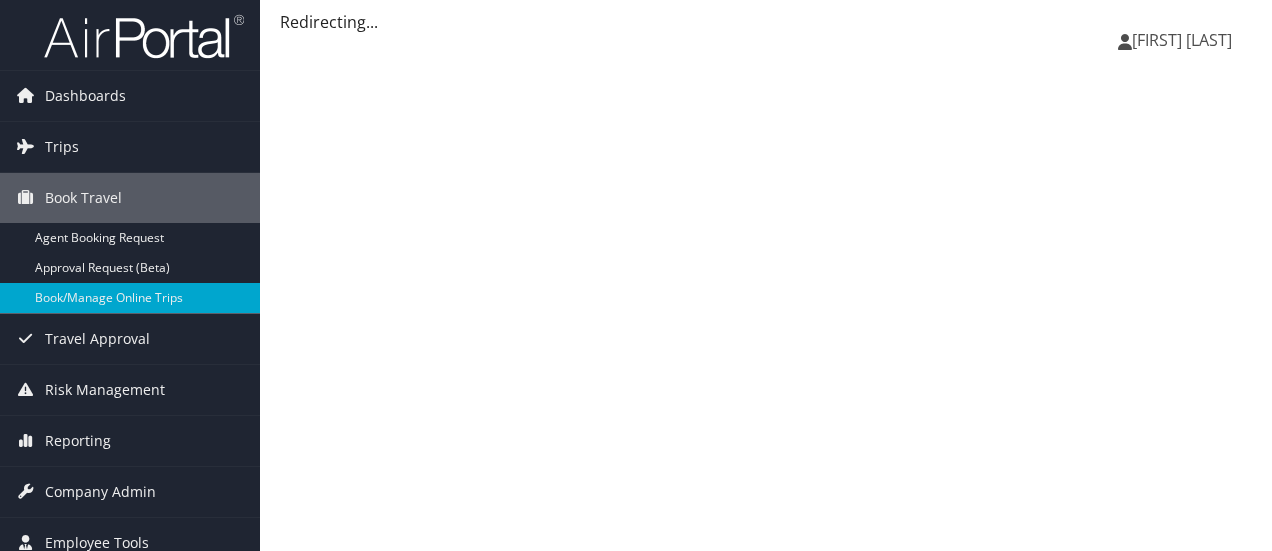 scroll, scrollTop: 0, scrollLeft: 0, axis: both 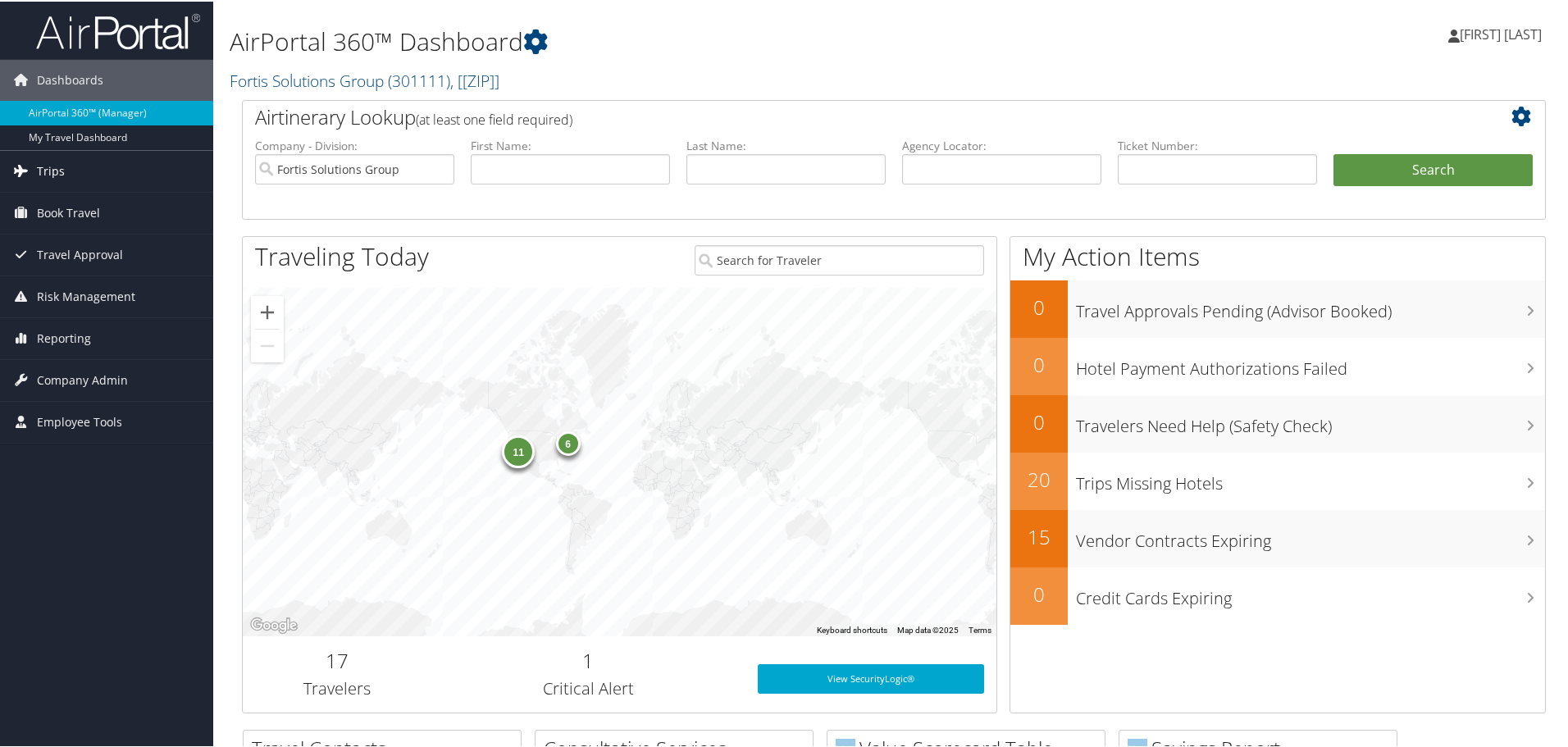 click on "Trips" at bounding box center (51, 170) 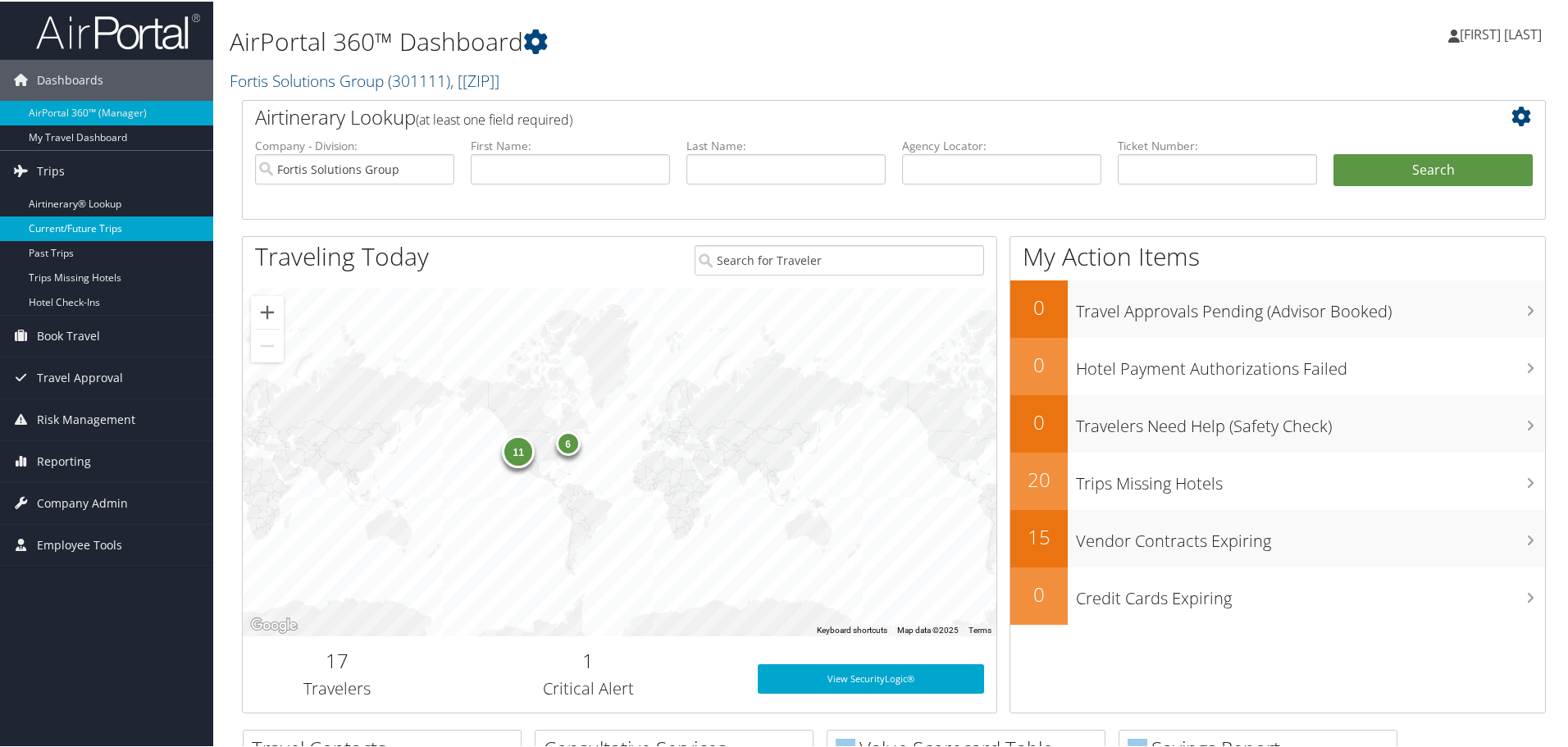 click on "Current/Future Trips" at bounding box center (107, 227) 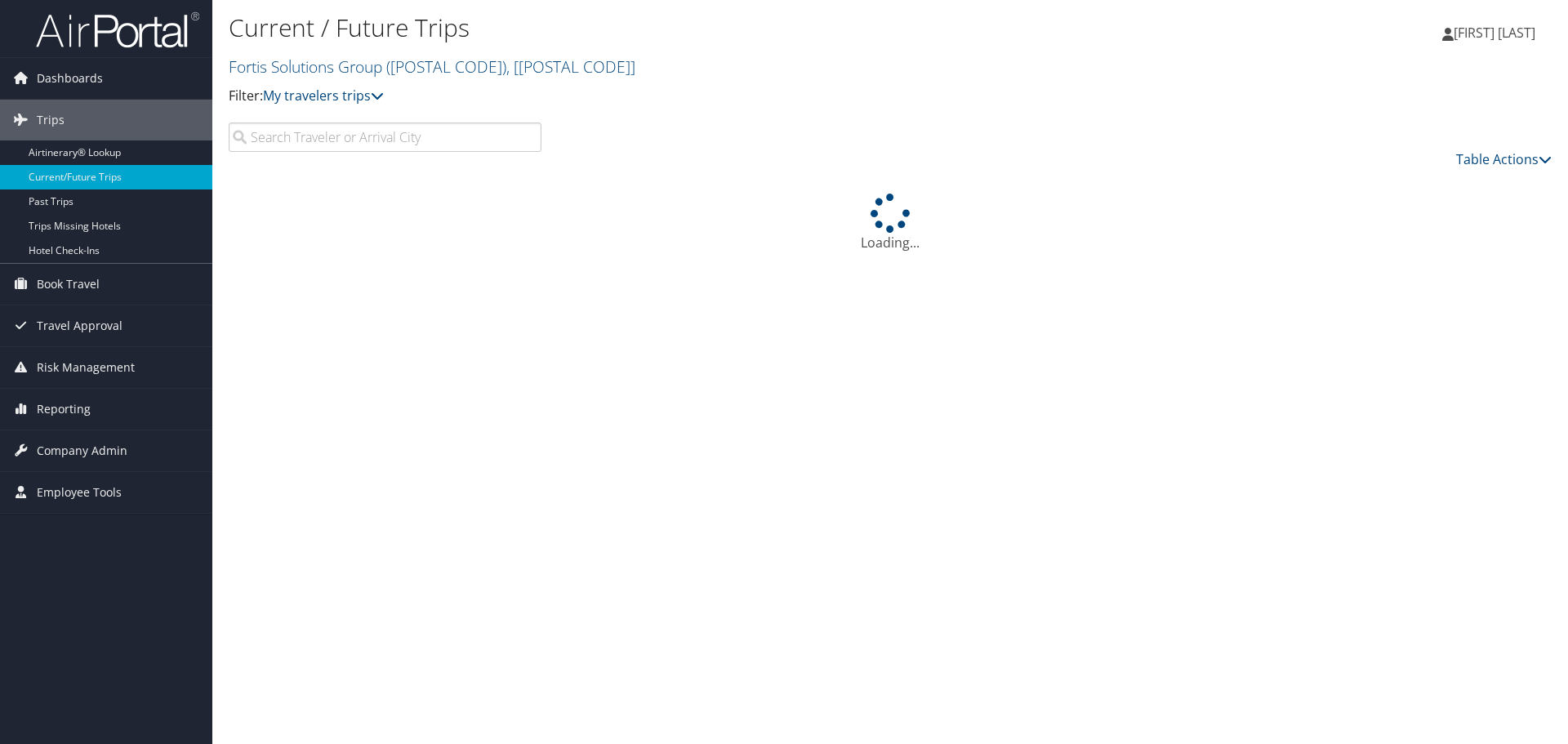 scroll, scrollTop: 0, scrollLeft: 0, axis: both 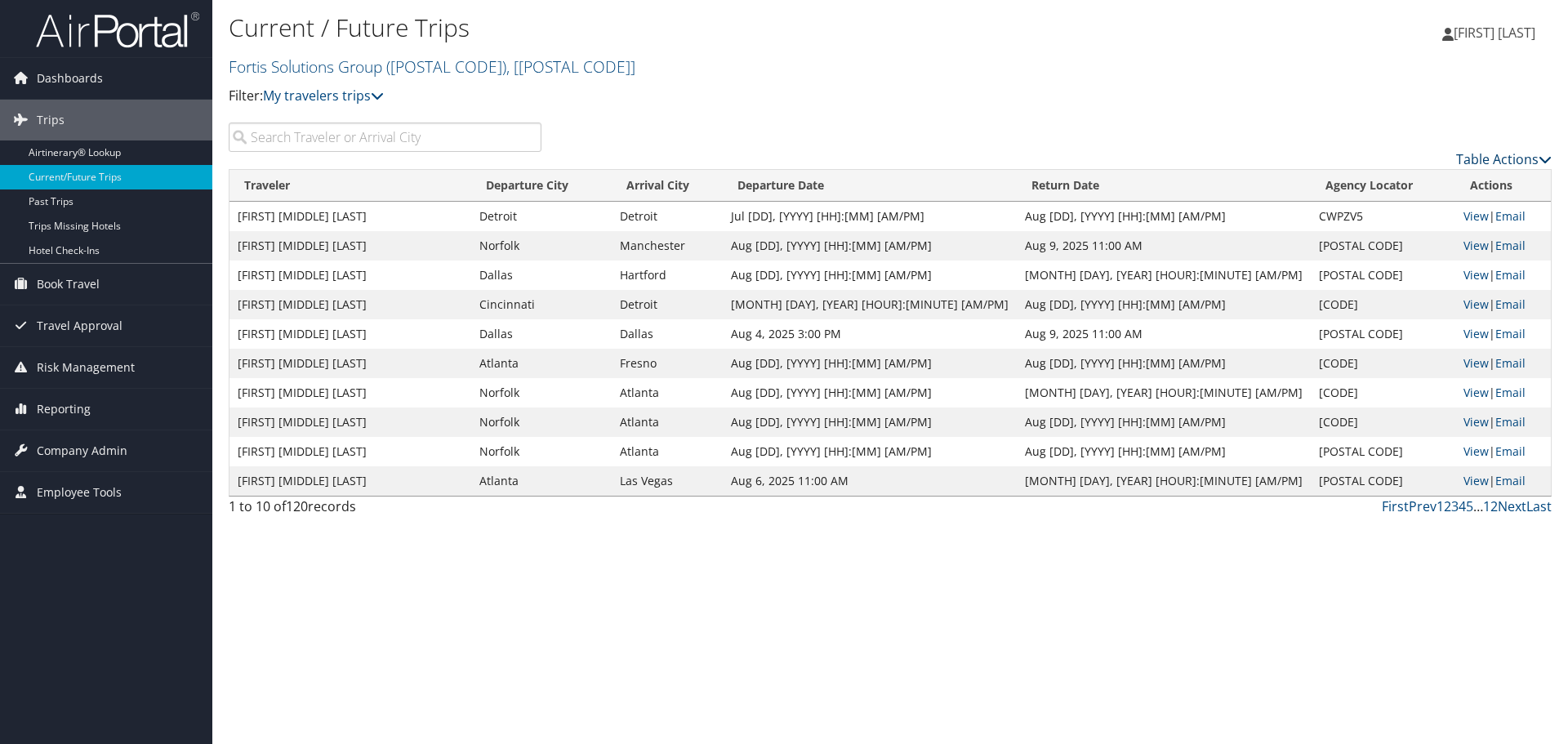 click on "Table Actions" at bounding box center [1503, 159] 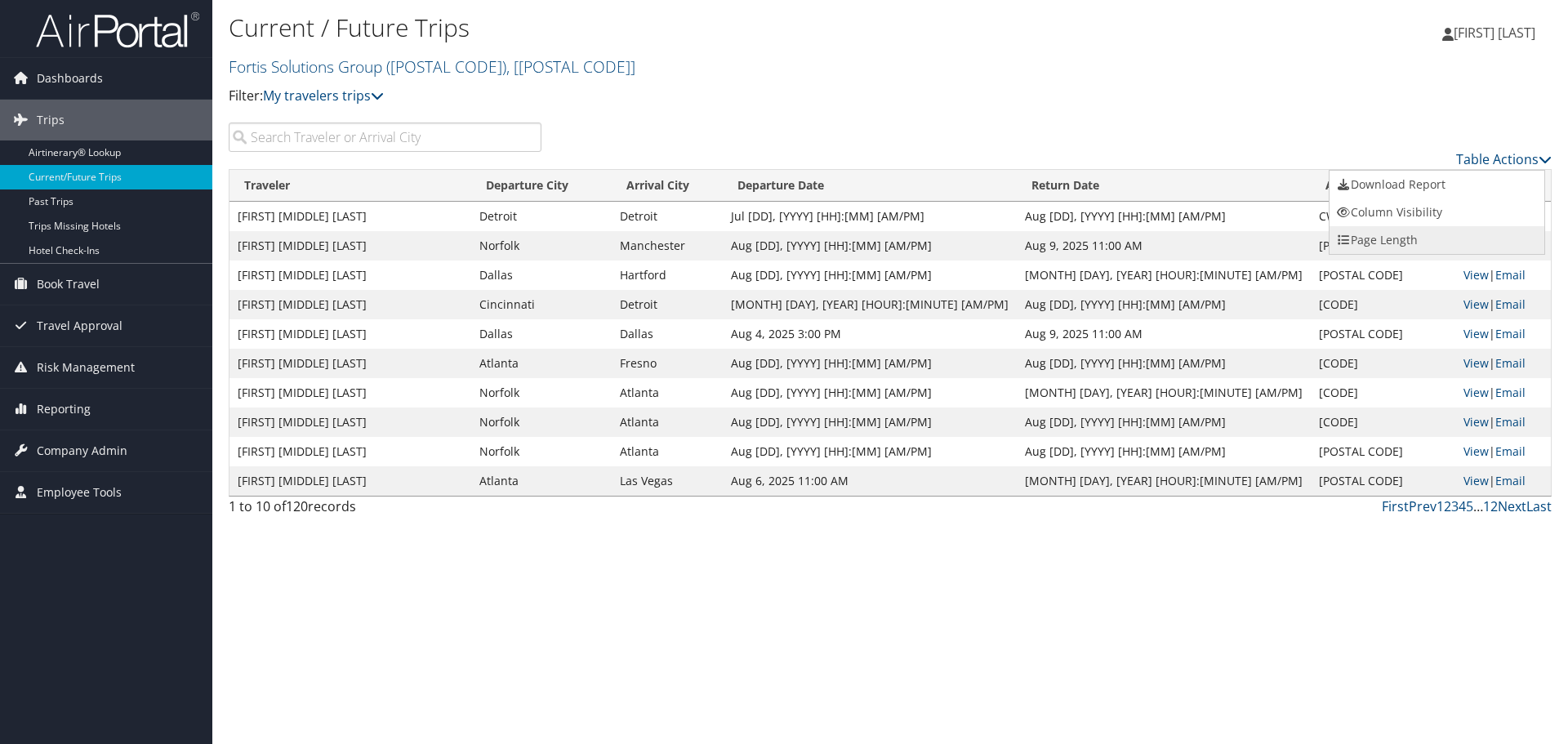 click on "Page Length" at bounding box center (1437, 240) 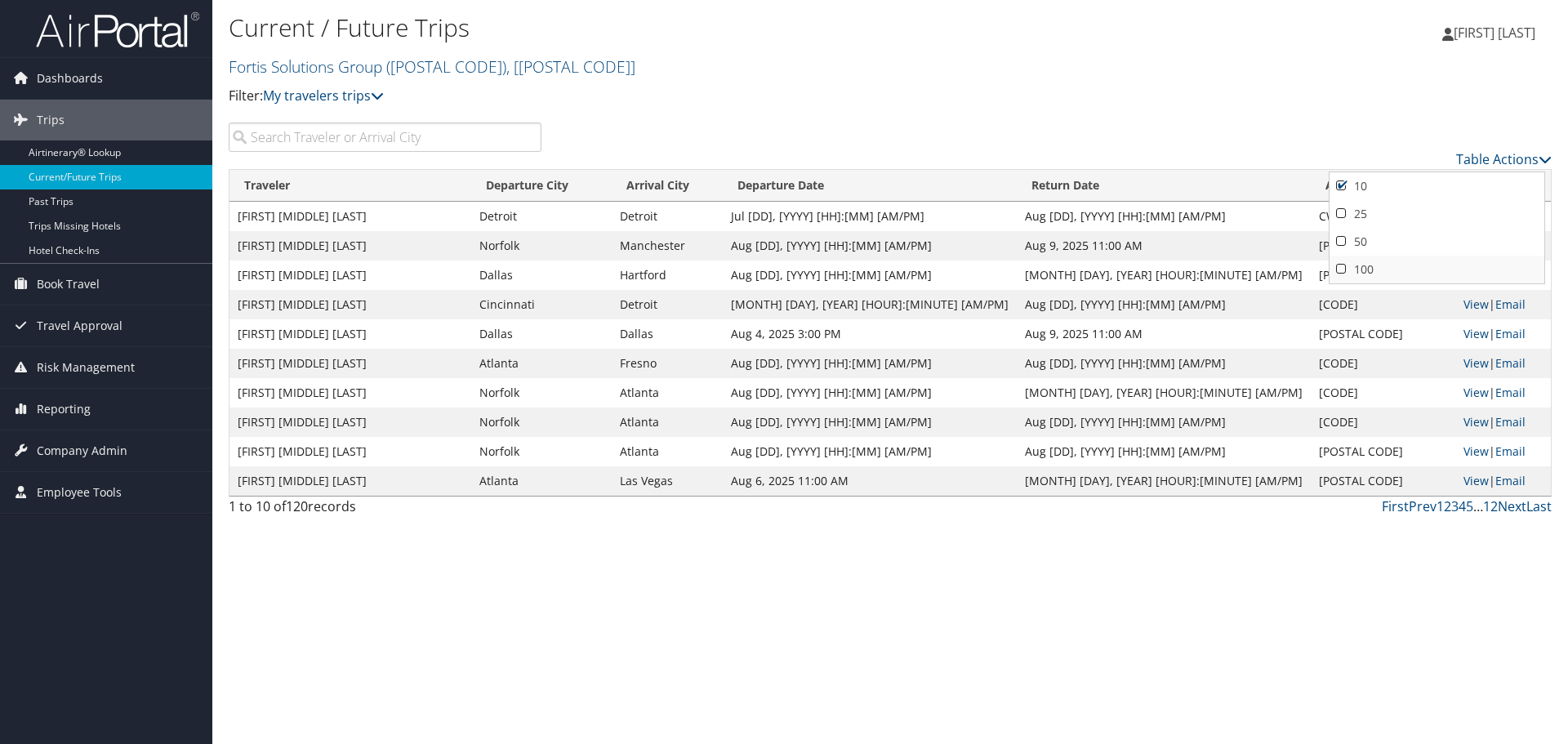 click on "100" at bounding box center (1437, 270) 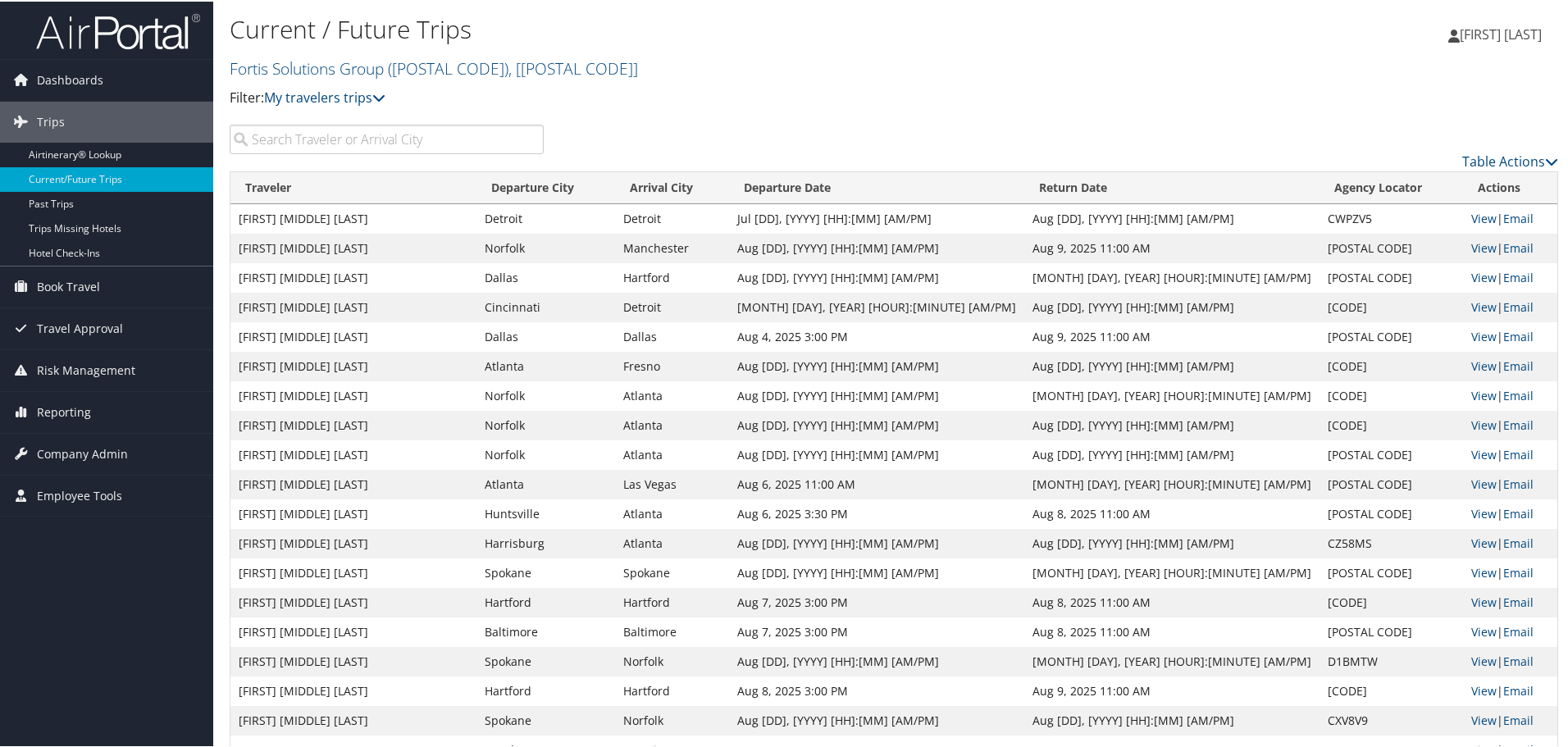 click at bounding box center (386, 138) 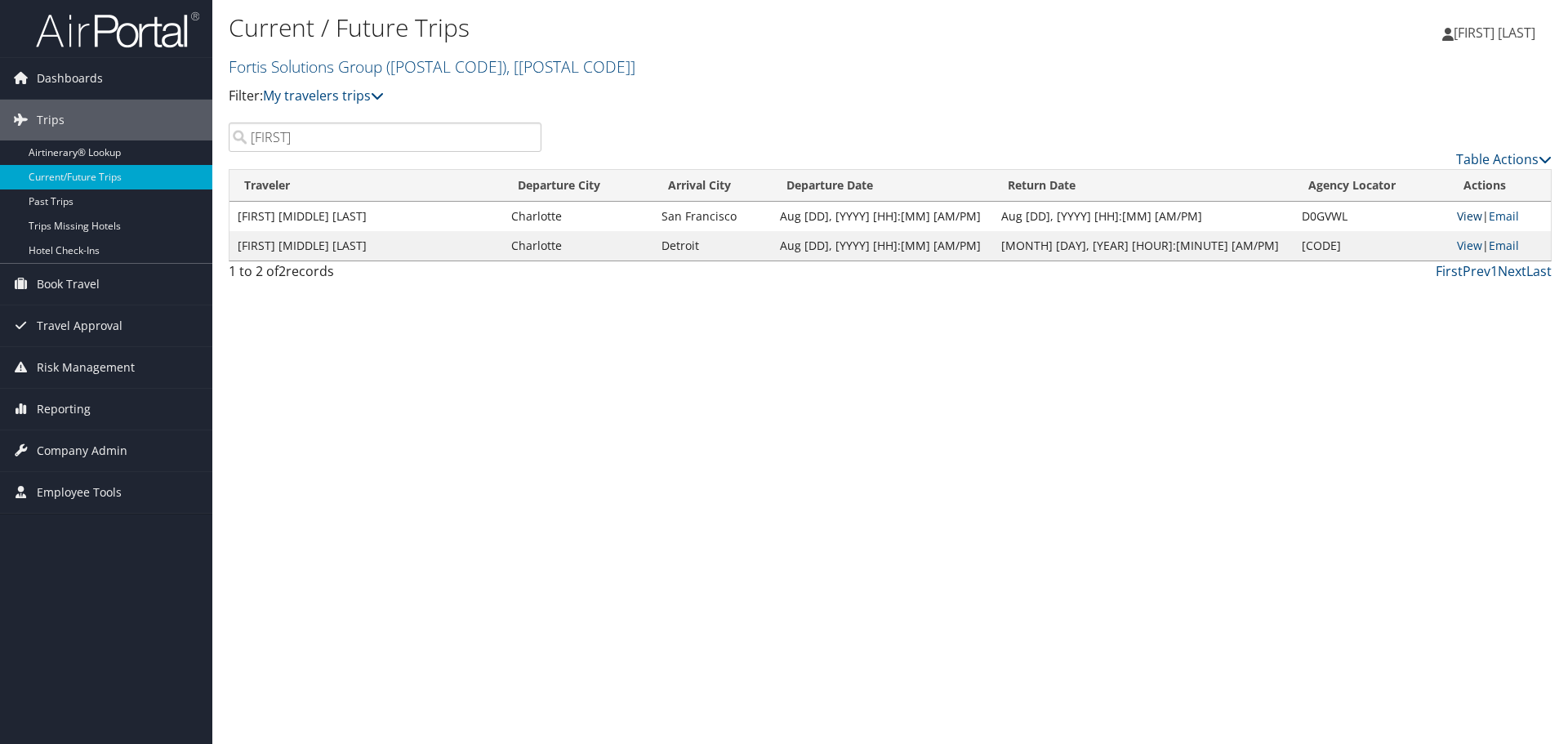 click on "View" at bounding box center (1469, 216) 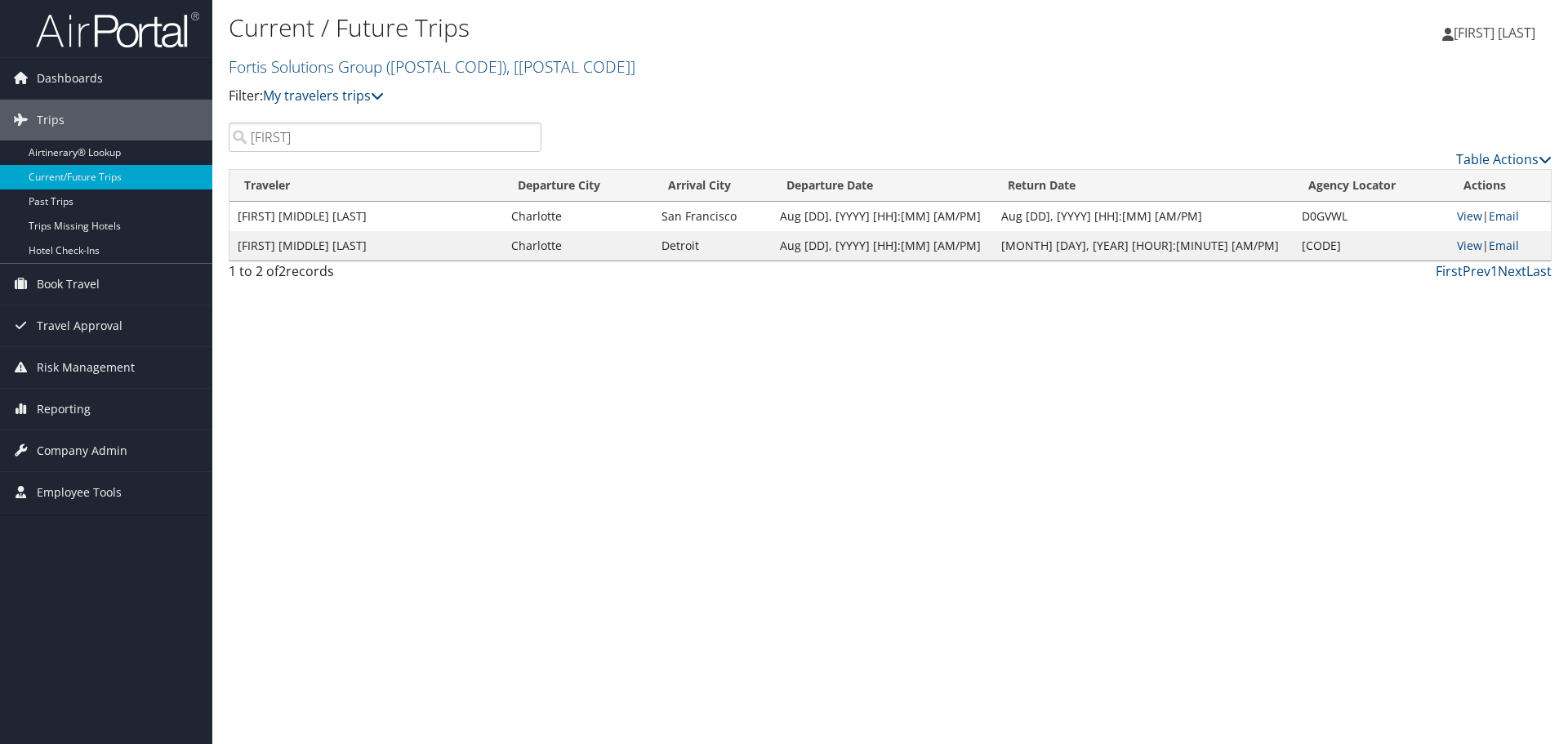 click on "[FIRST]" at bounding box center (385, 137) 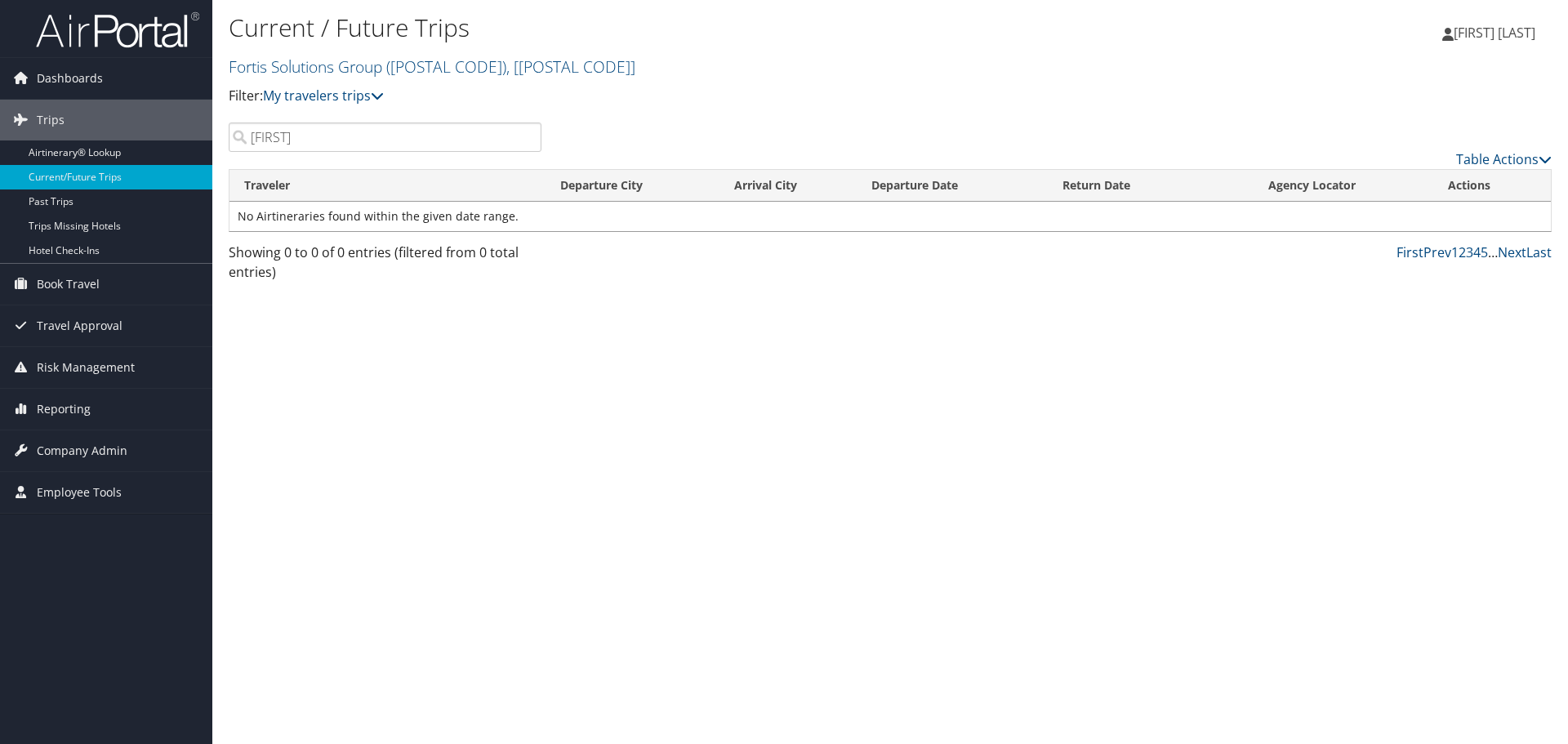 click on "[FIRST]" at bounding box center [385, 137] 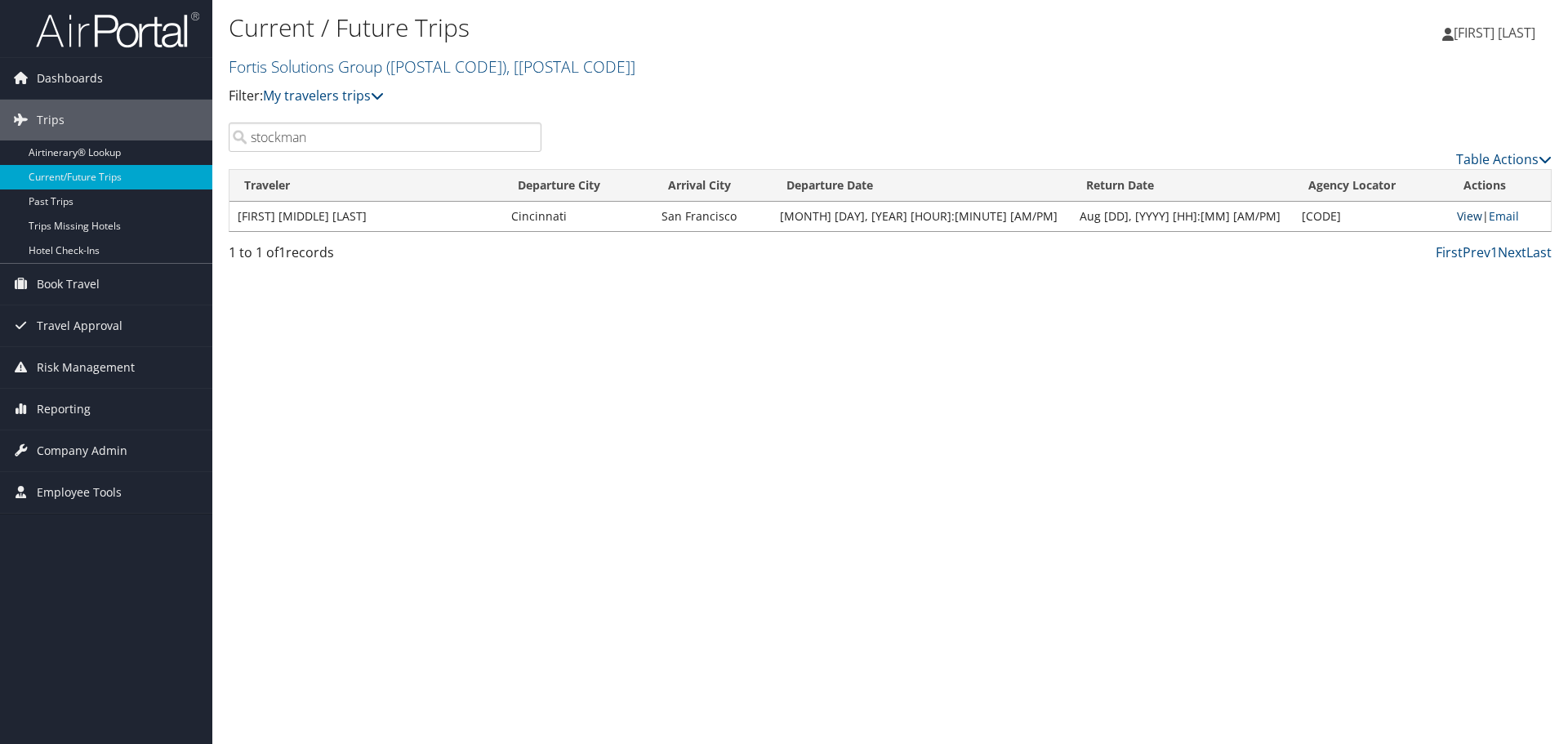 click on "View" at bounding box center [1469, 216] 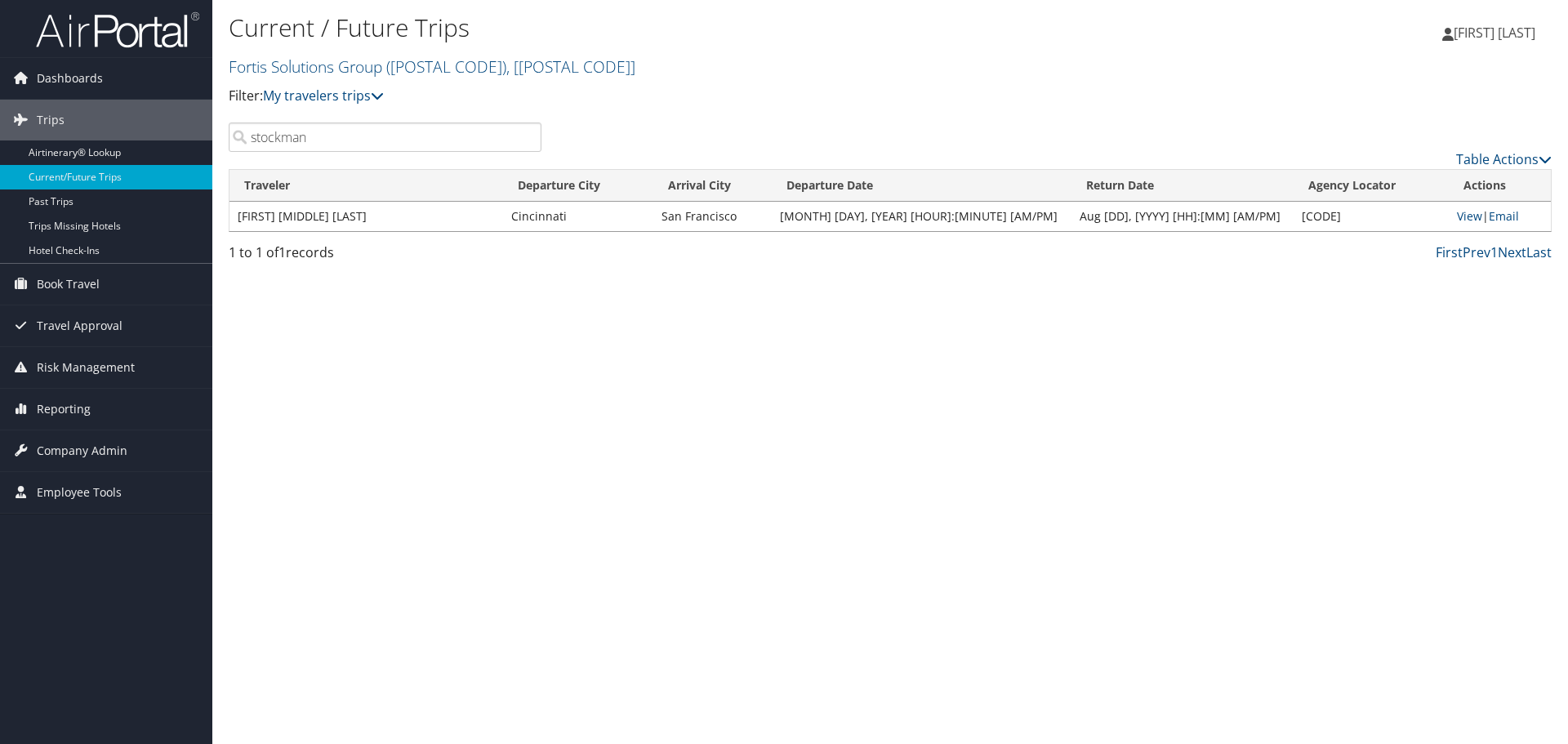 click on "stockman" at bounding box center [385, 137] 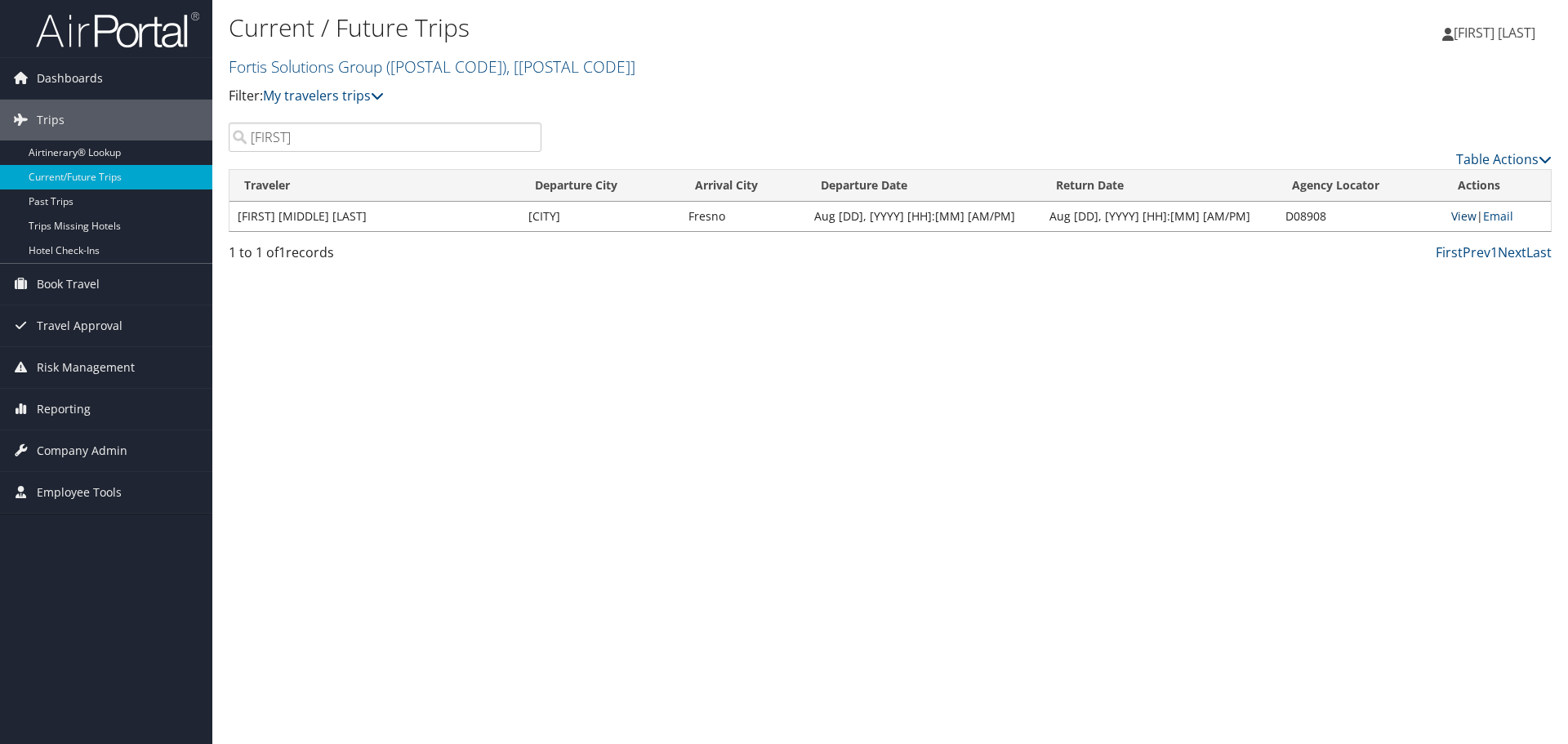 type on "[FIRST]" 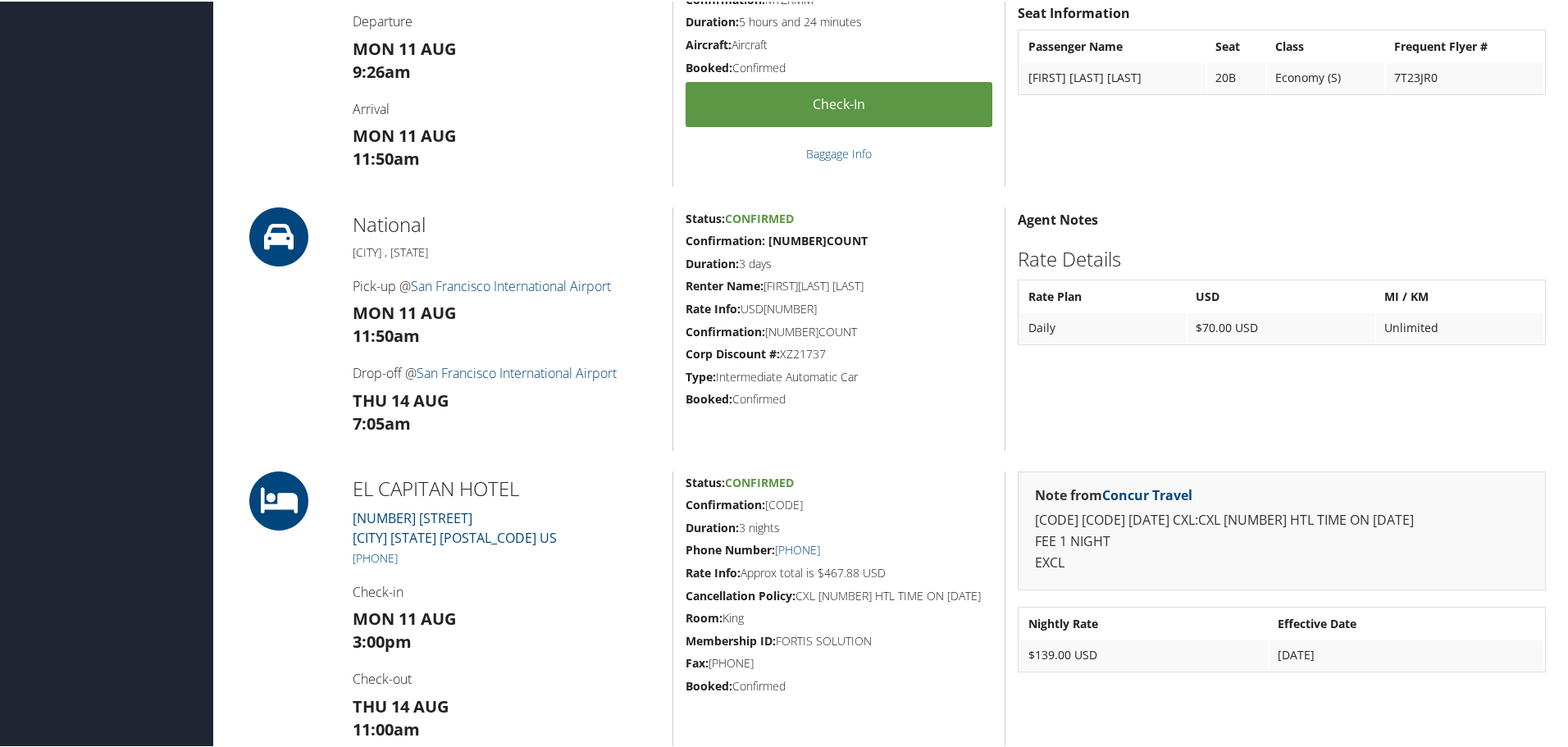 scroll, scrollTop: 656, scrollLeft: 0, axis: vertical 